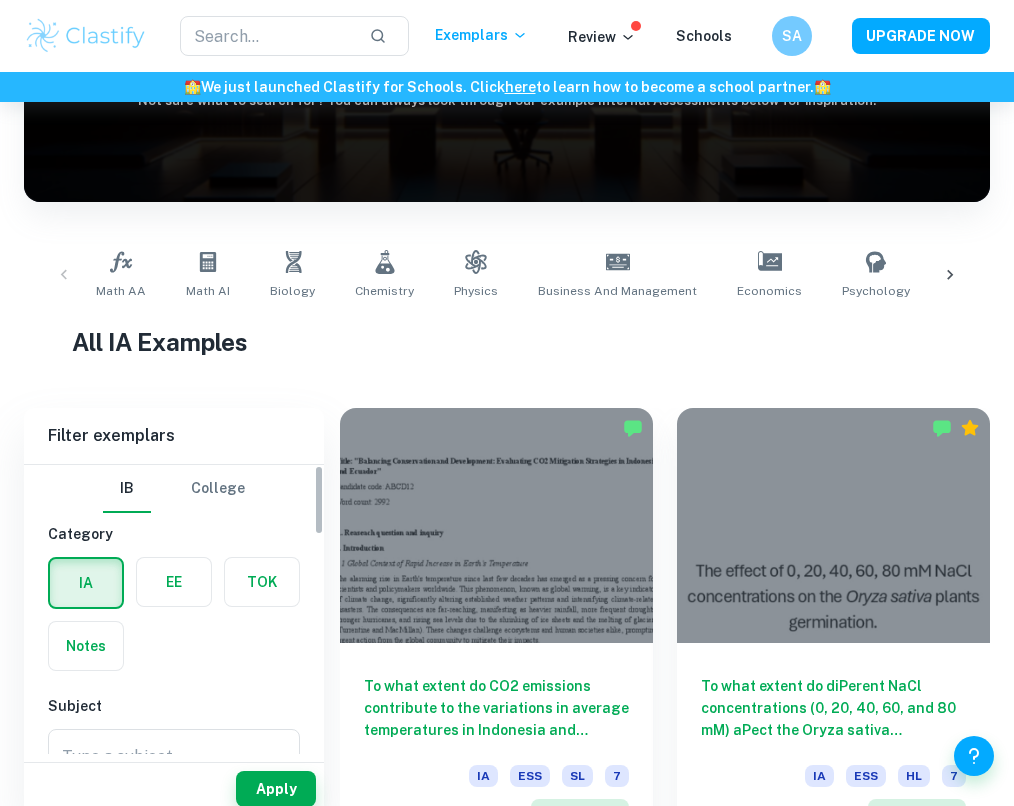 scroll, scrollTop: 298, scrollLeft: 0, axis: vertical 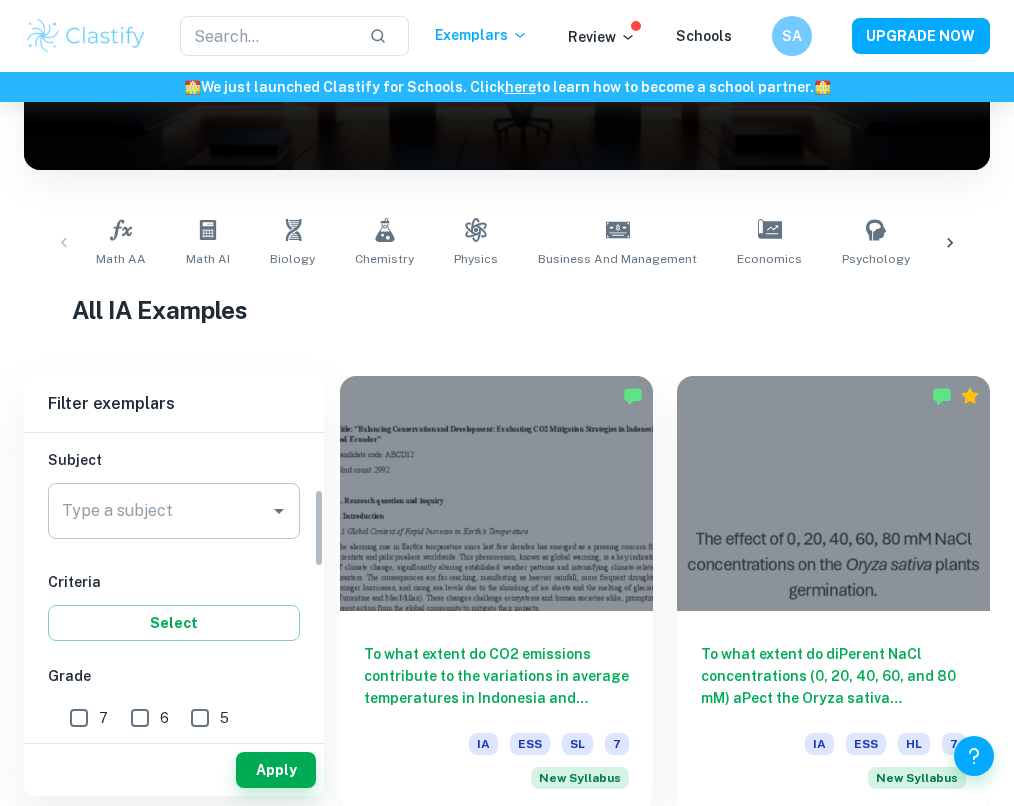 click on "Type a subject" at bounding box center (159, 511) 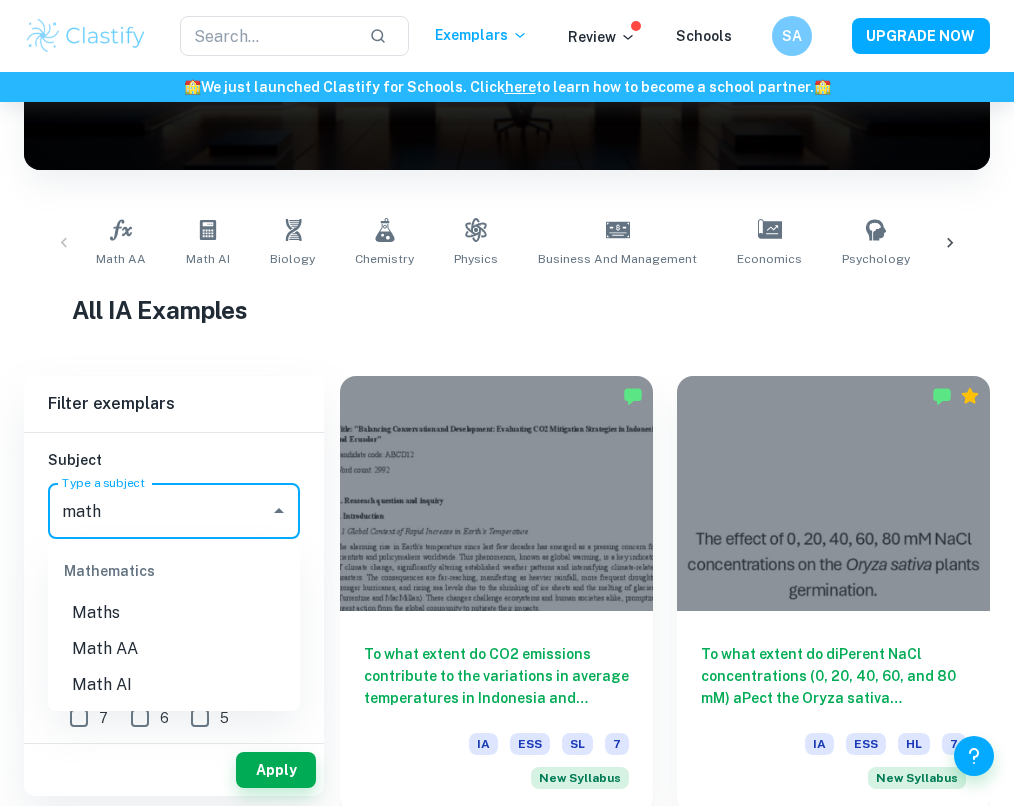click on "Math AI" at bounding box center (174, 685) 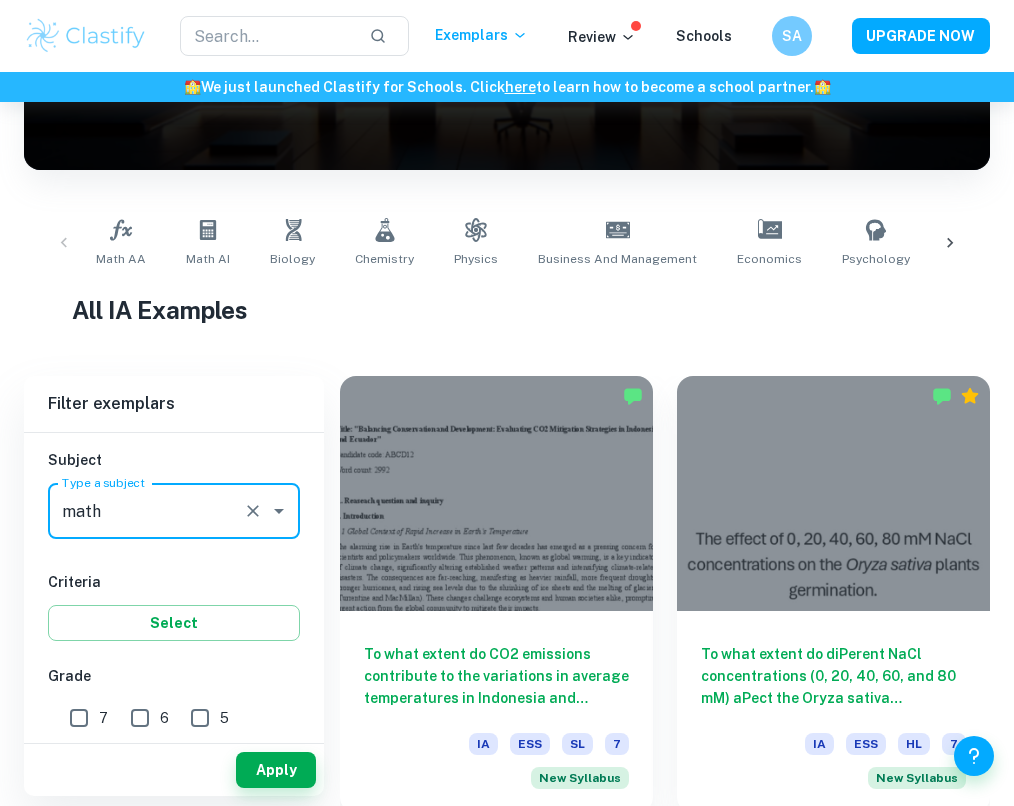 type on "Math AI" 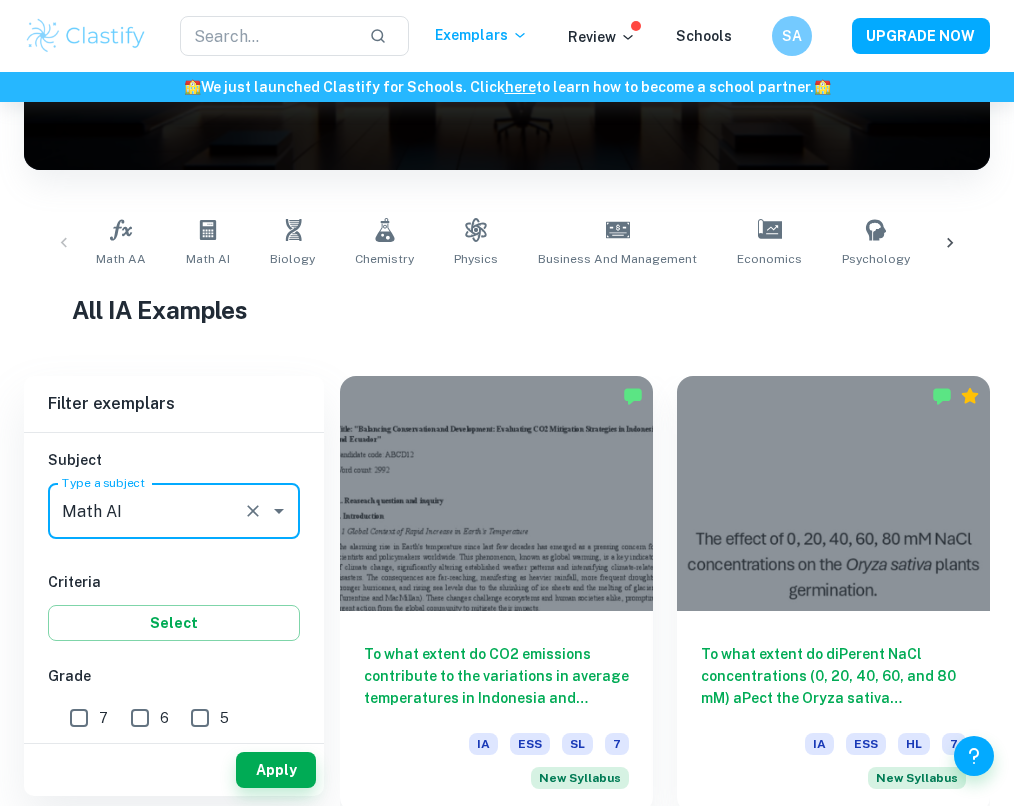 click on "IB College Category IA EE TOK Notes Subject Type a subject Math AI Type a subject Criteria Select Grade 7 6 5 4 3 2 1 Level HL SL Session May 2026 May 2025 November 2024 May 2024 November 2023 May 2023 November 2022 May 2022 November 2021 May 2021 Other" at bounding box center (174, 797) 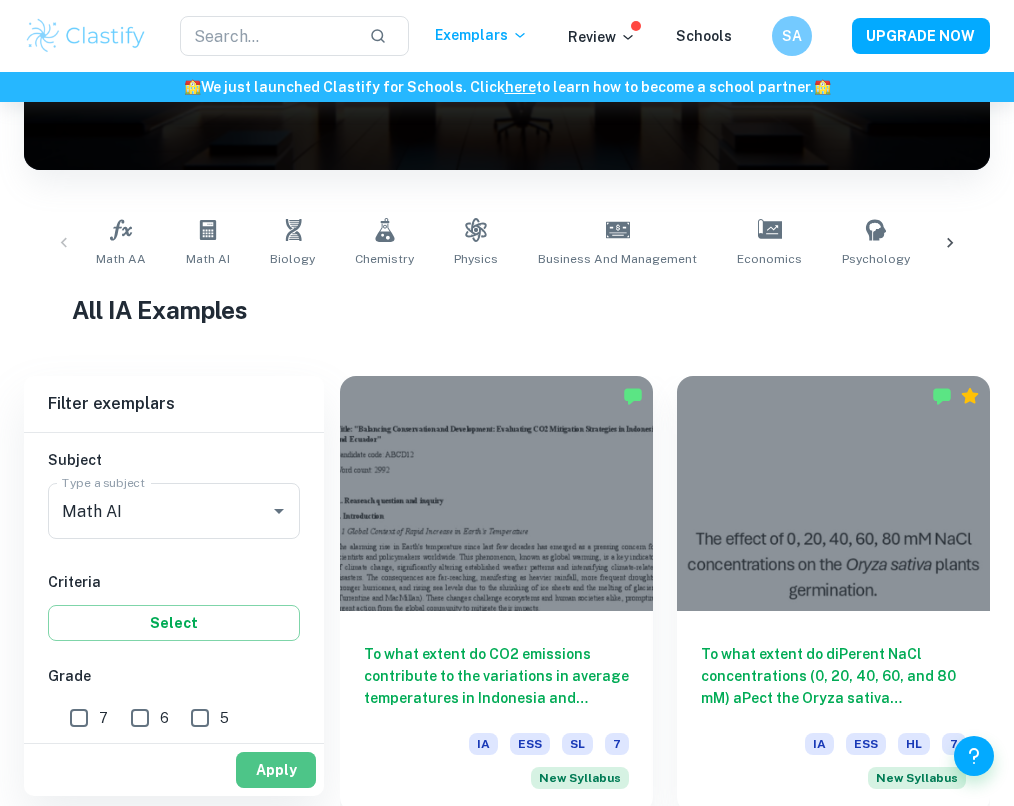 click on "Apply" at bounding box center [276, 770] 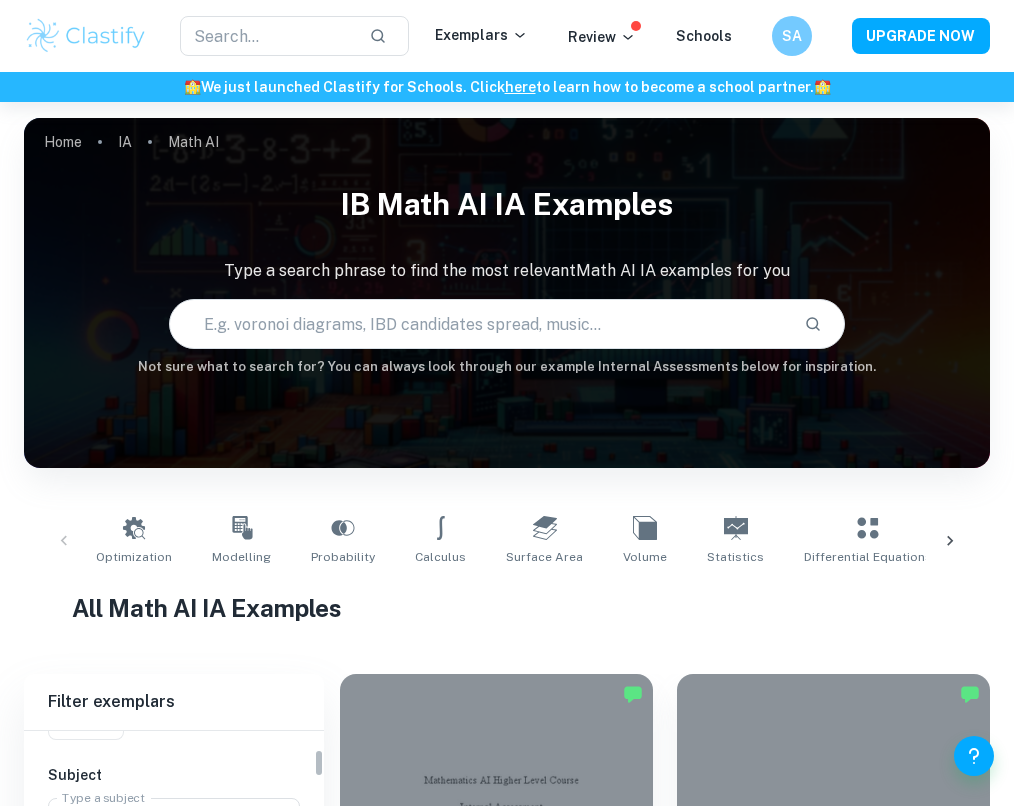 scroll, scrollTop: 199, scrollLeft: 0, axis: vertical 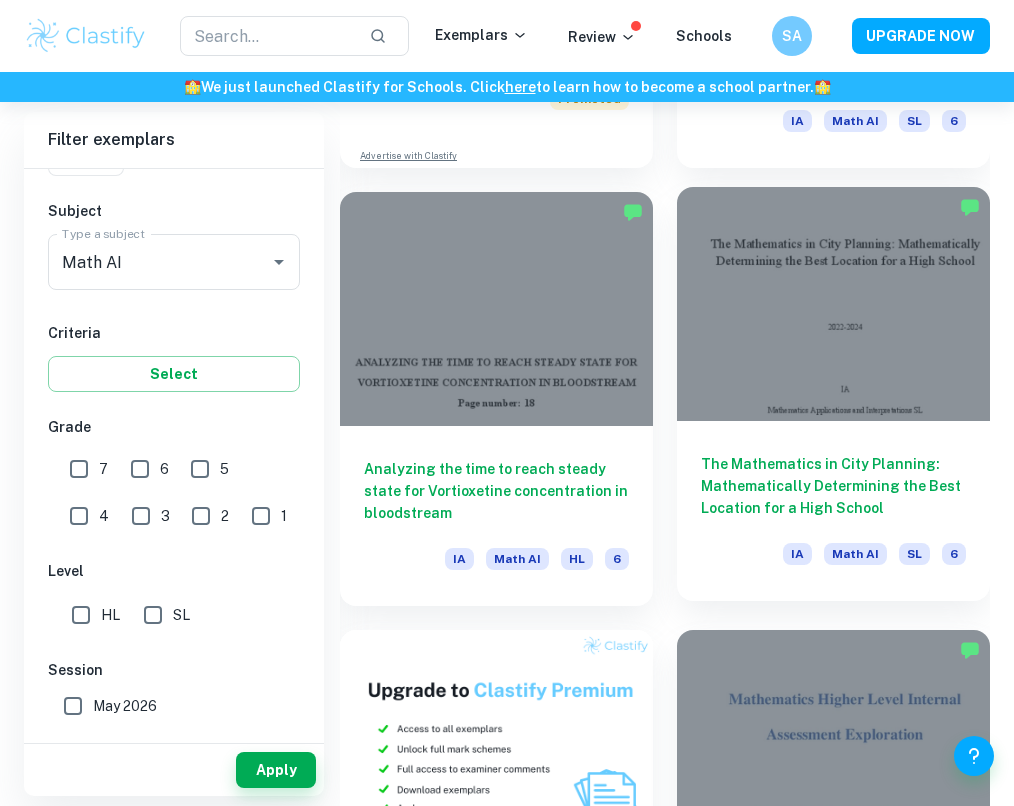 click at bounding box center (833, 304) 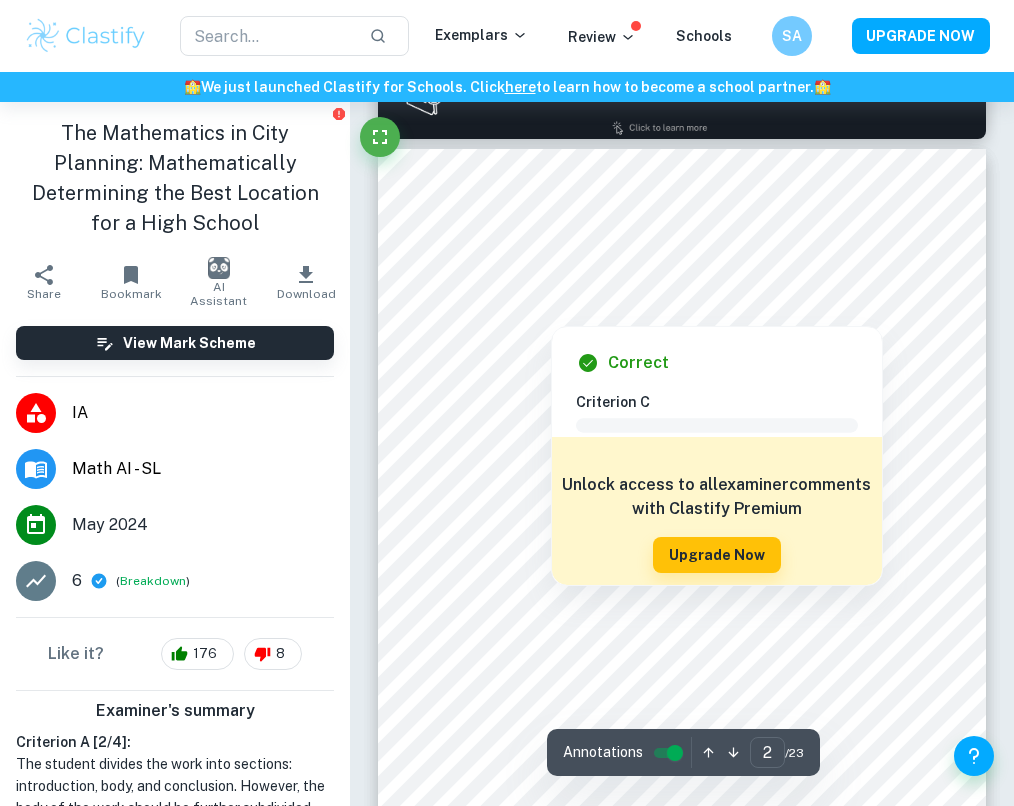 scroll, scrollTop: 348, scrollLeft: 0, axis: vertical 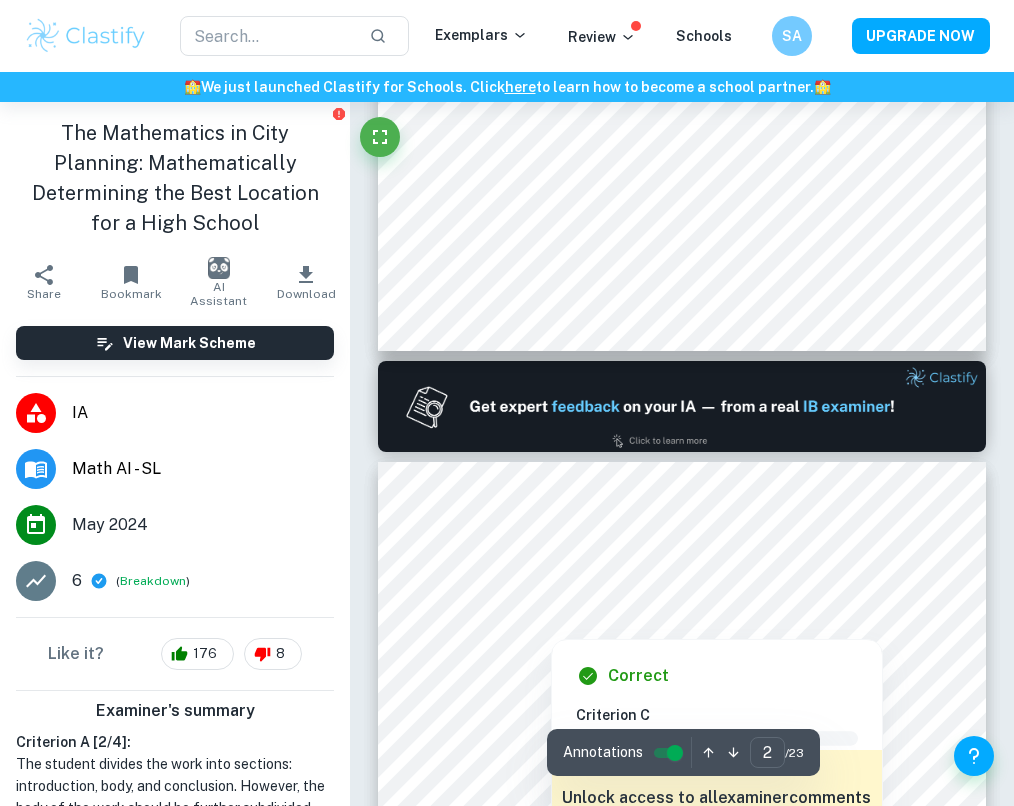 type on "1" 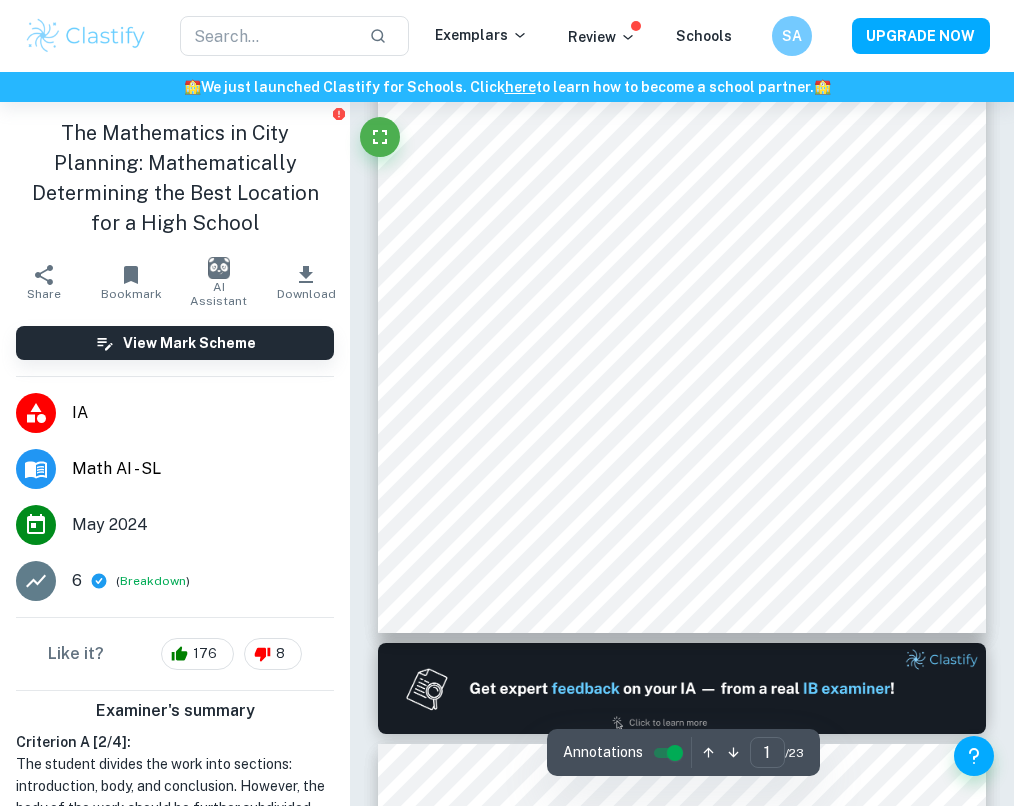 scroll, scrollTop: 0, scrollLeft: 0, axis: both 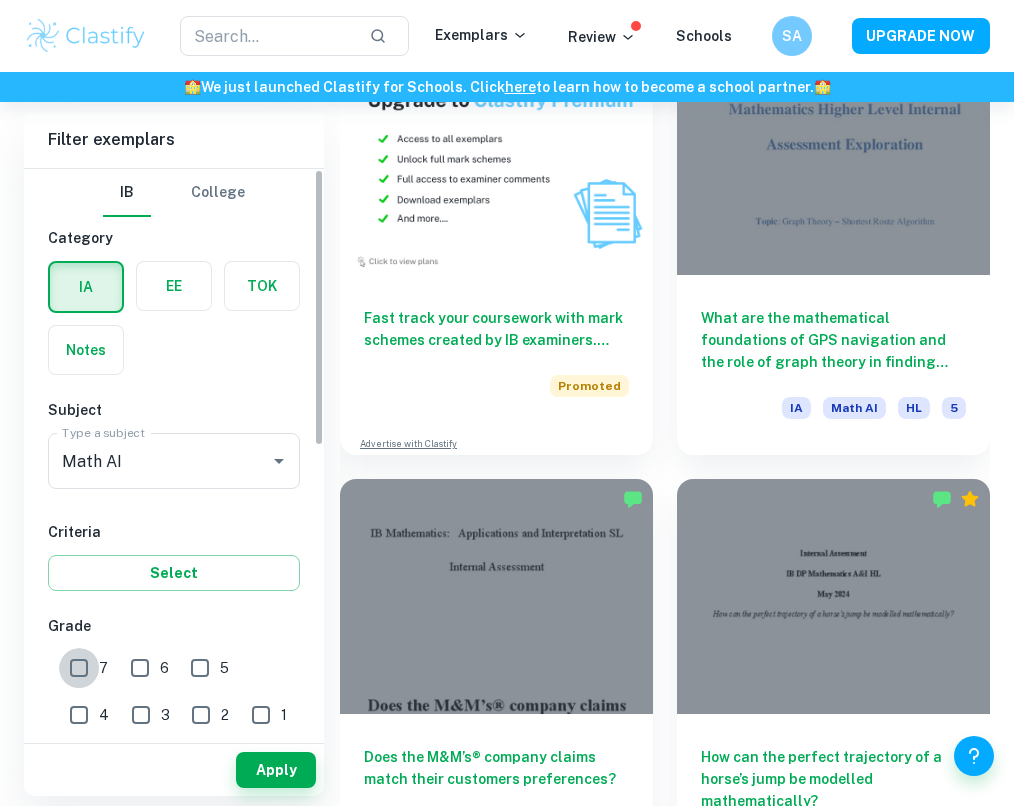 click on "7" at bounding box center (79, 668) 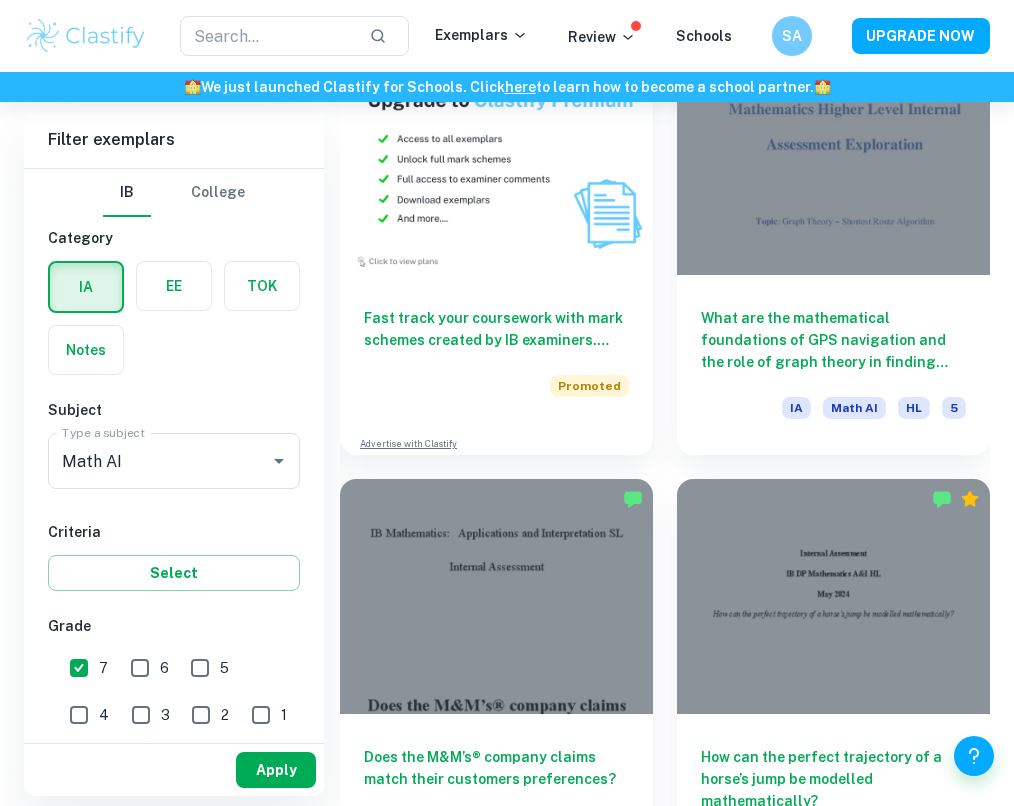 click on "Apply" at bounding box center (276, 770) 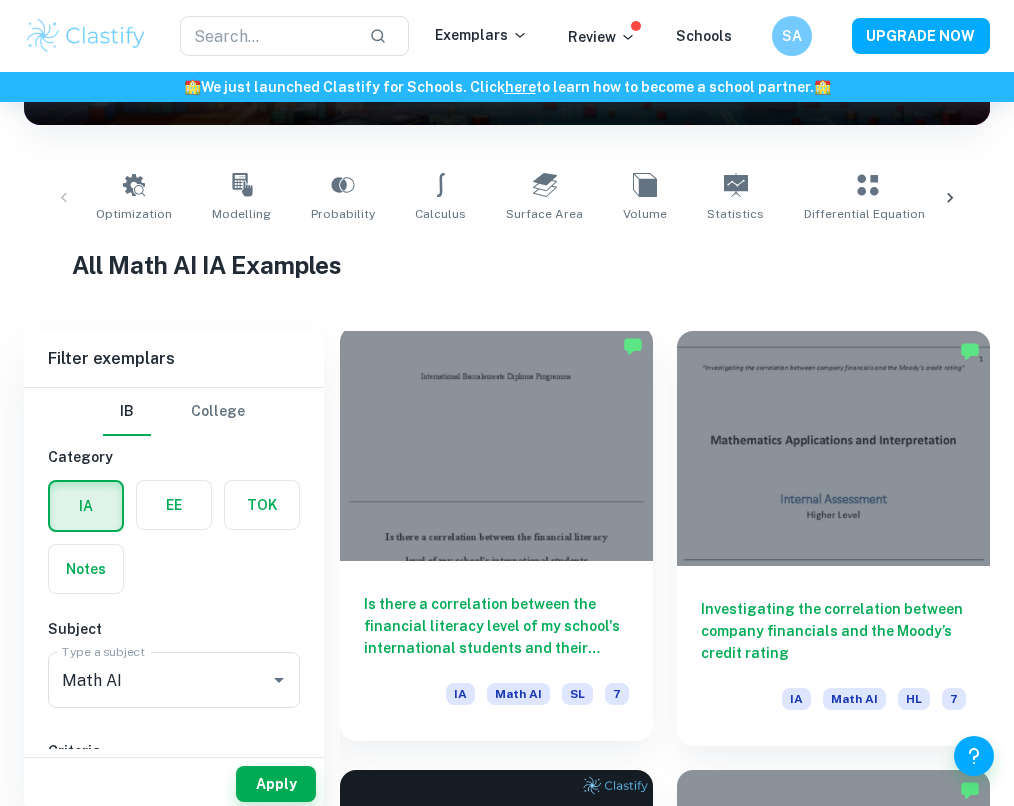 scroll, scrollTop: 362, scrollLeft: 0, axis: vertical 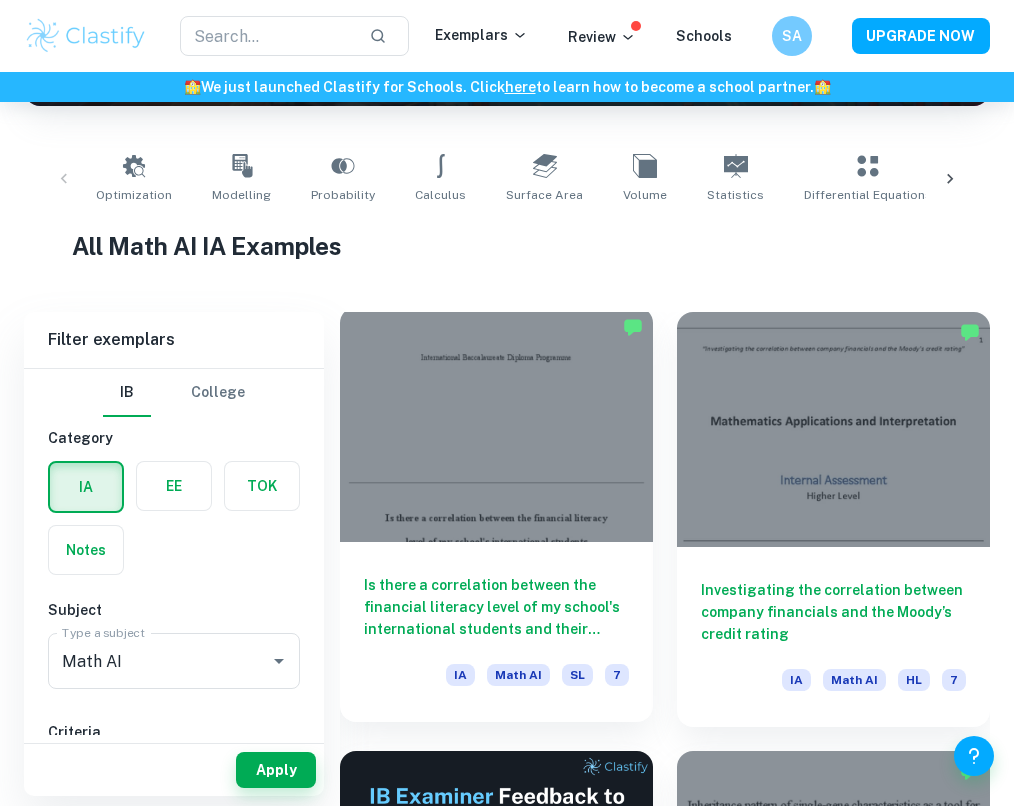 click at bounding box center [496, 424] 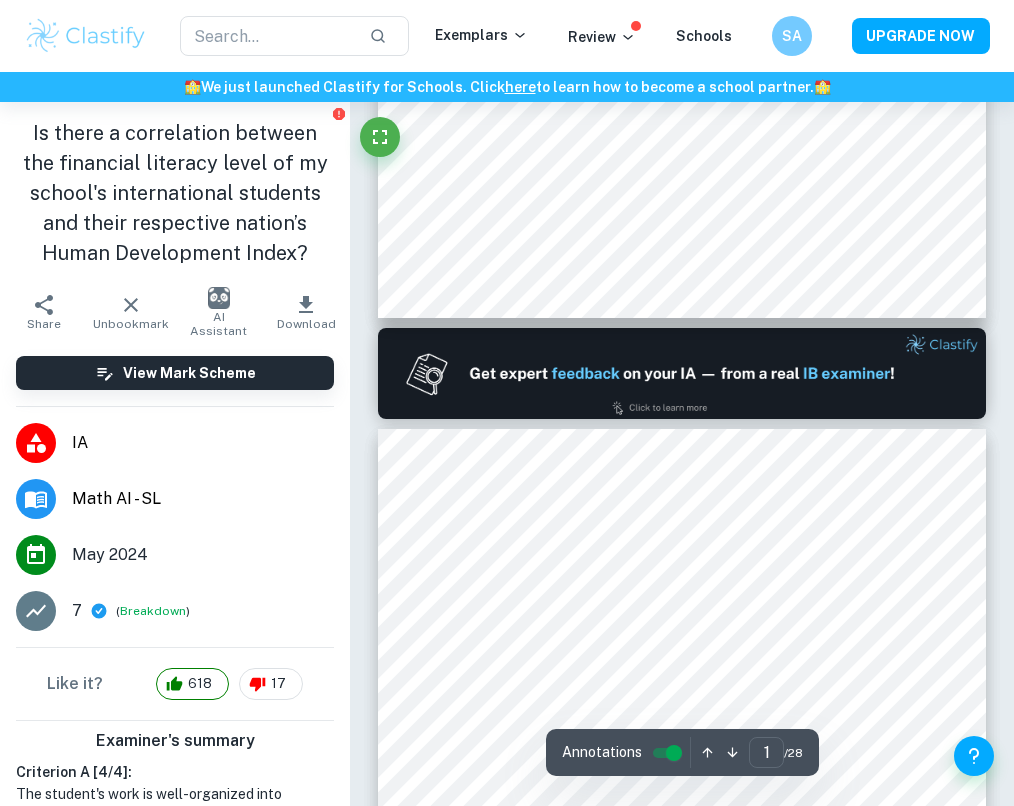 type on "2" 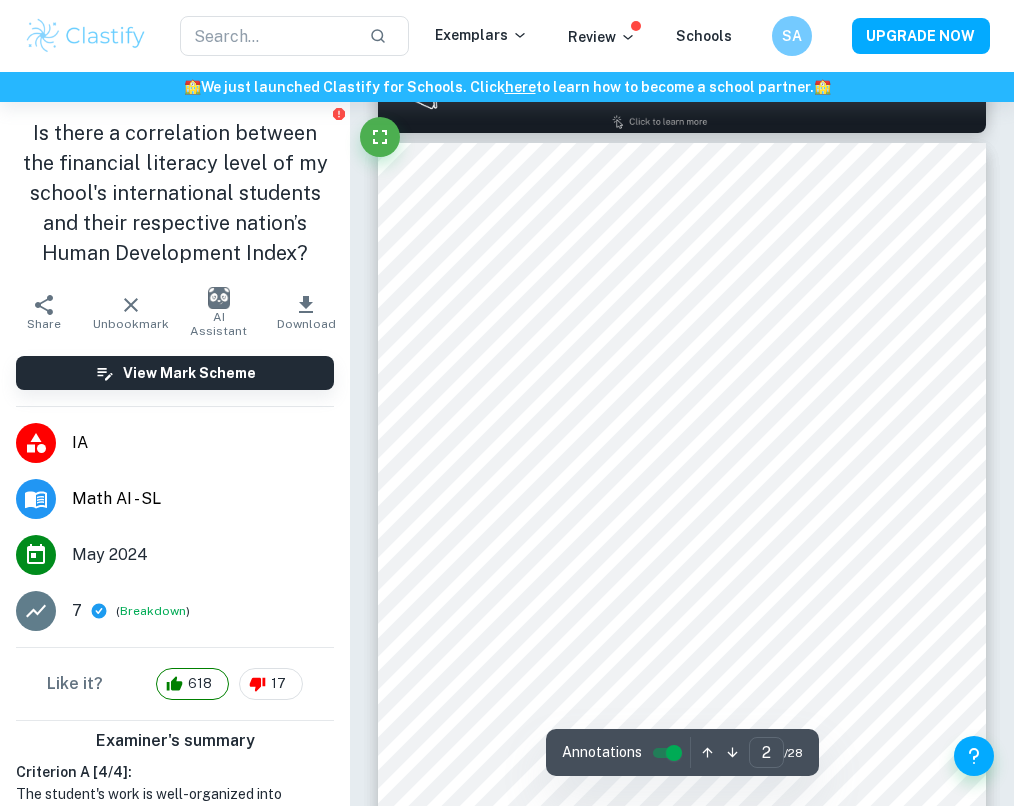 scroll, scrollTop: 930, scrollLeft: 0, axis: vertical 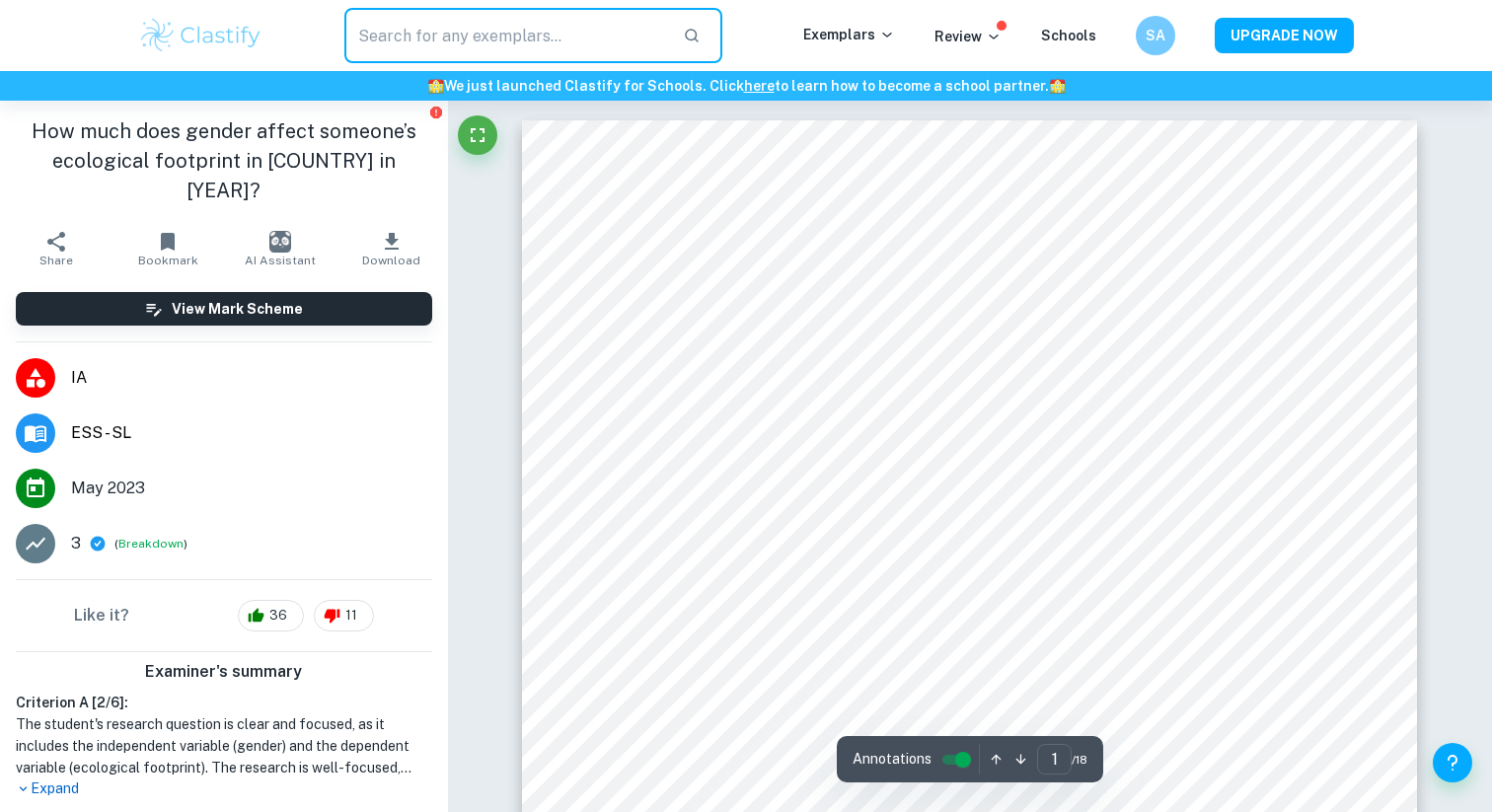 click at bounding box center [505, 36] 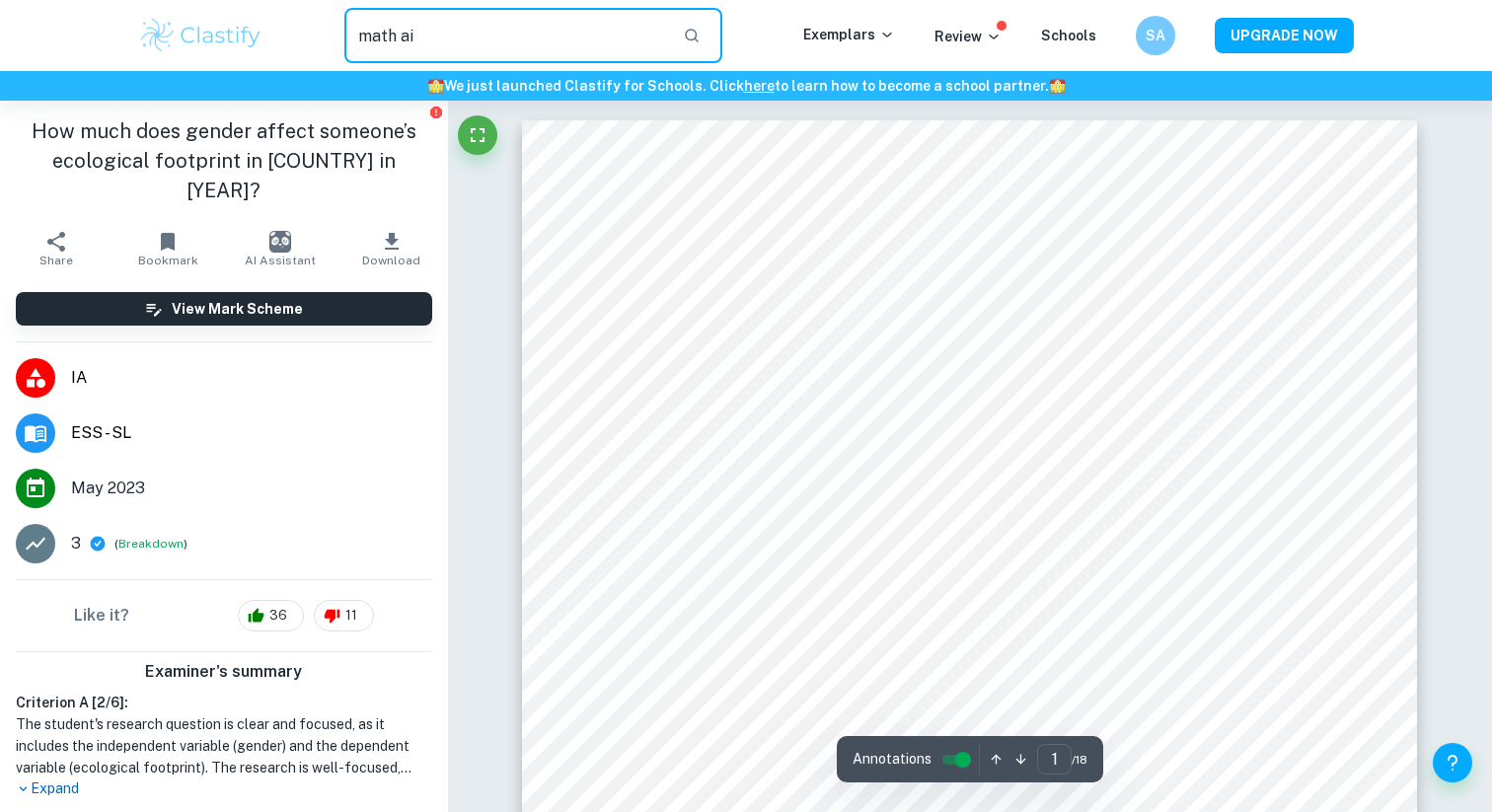 type on "math ai" 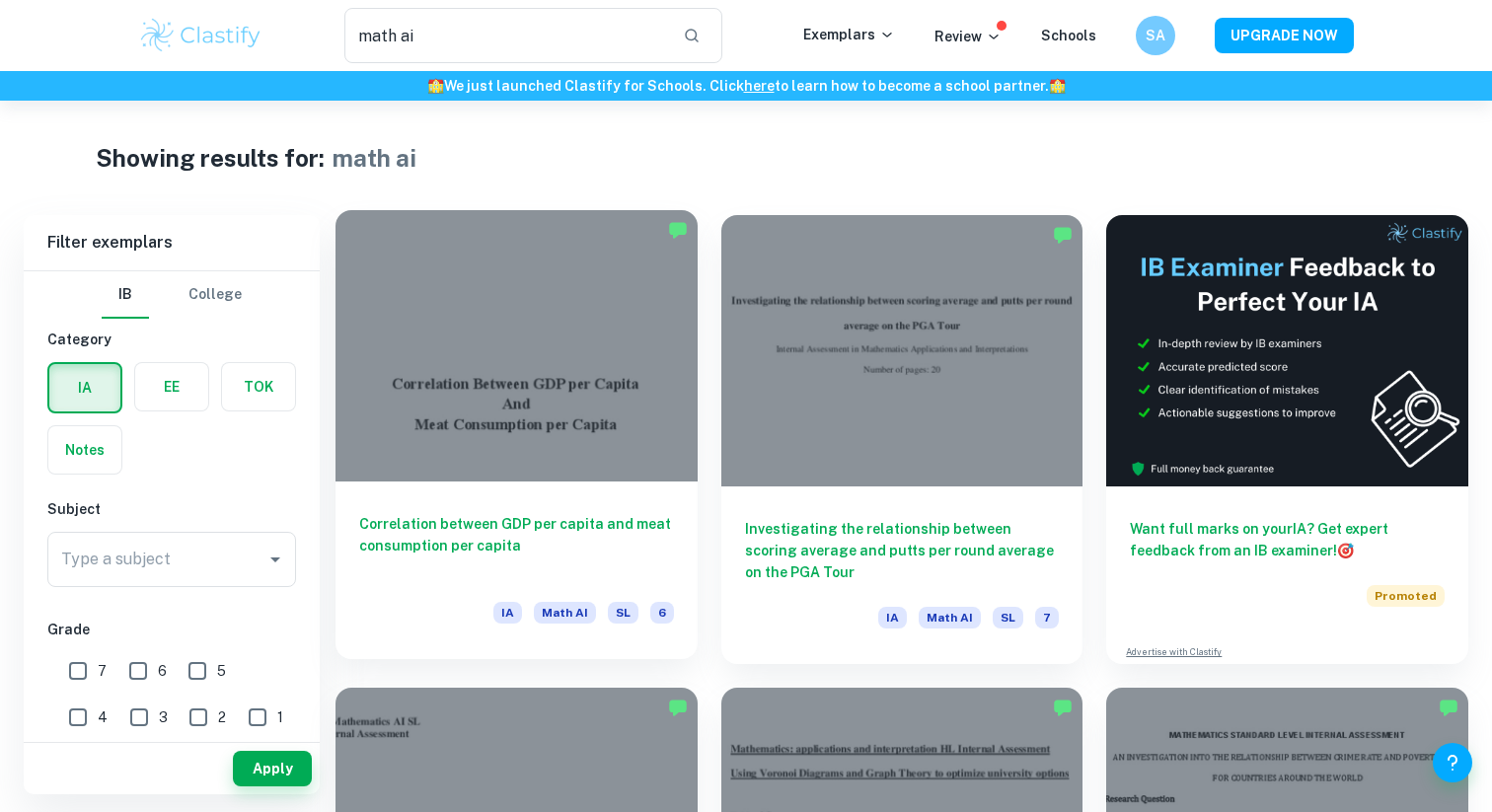 click at bounding box center [516, 345] 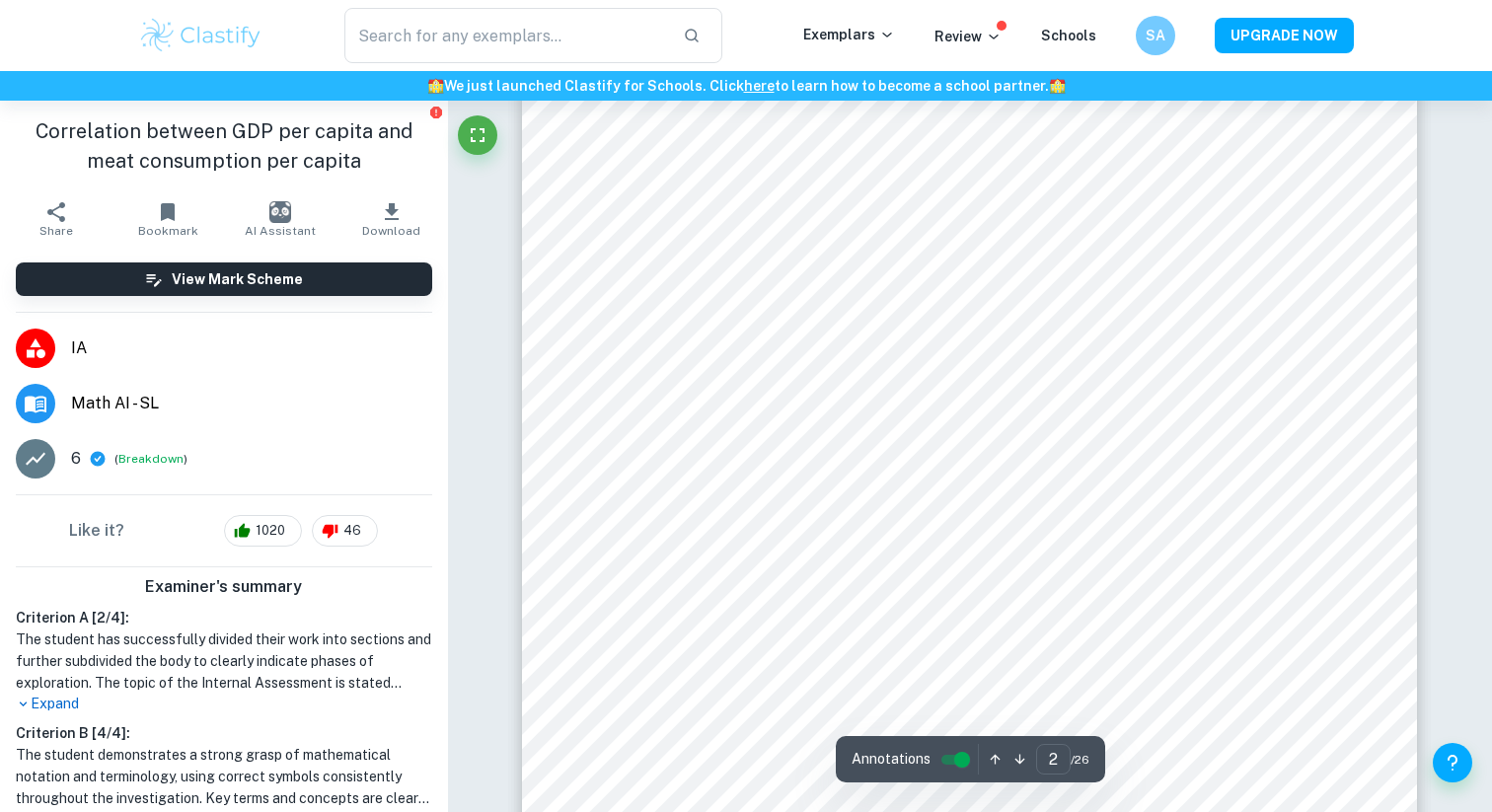 scroll, scrollTop: 1310, scrollLeft: 0, axis: vertical 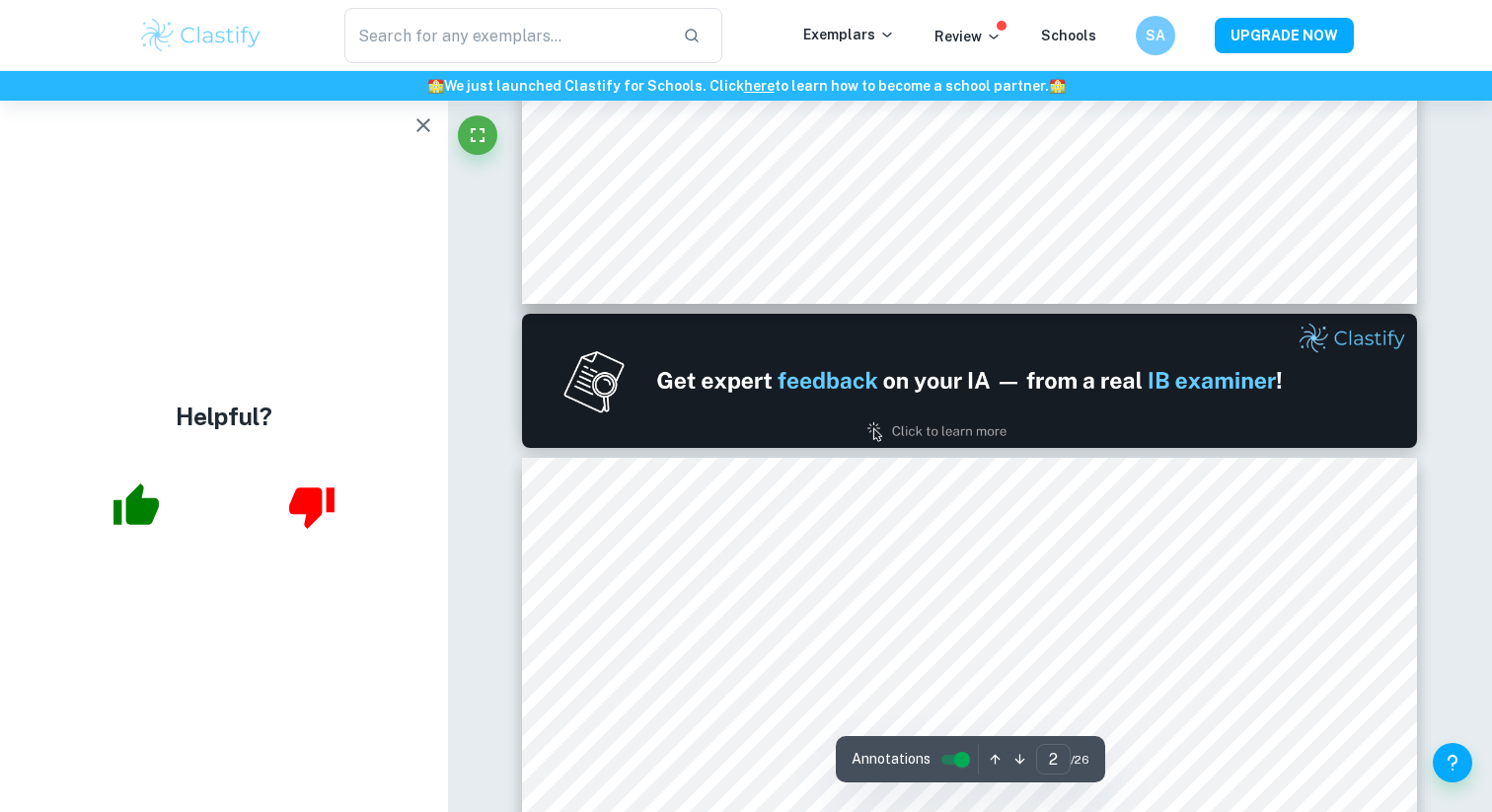 type on "1" 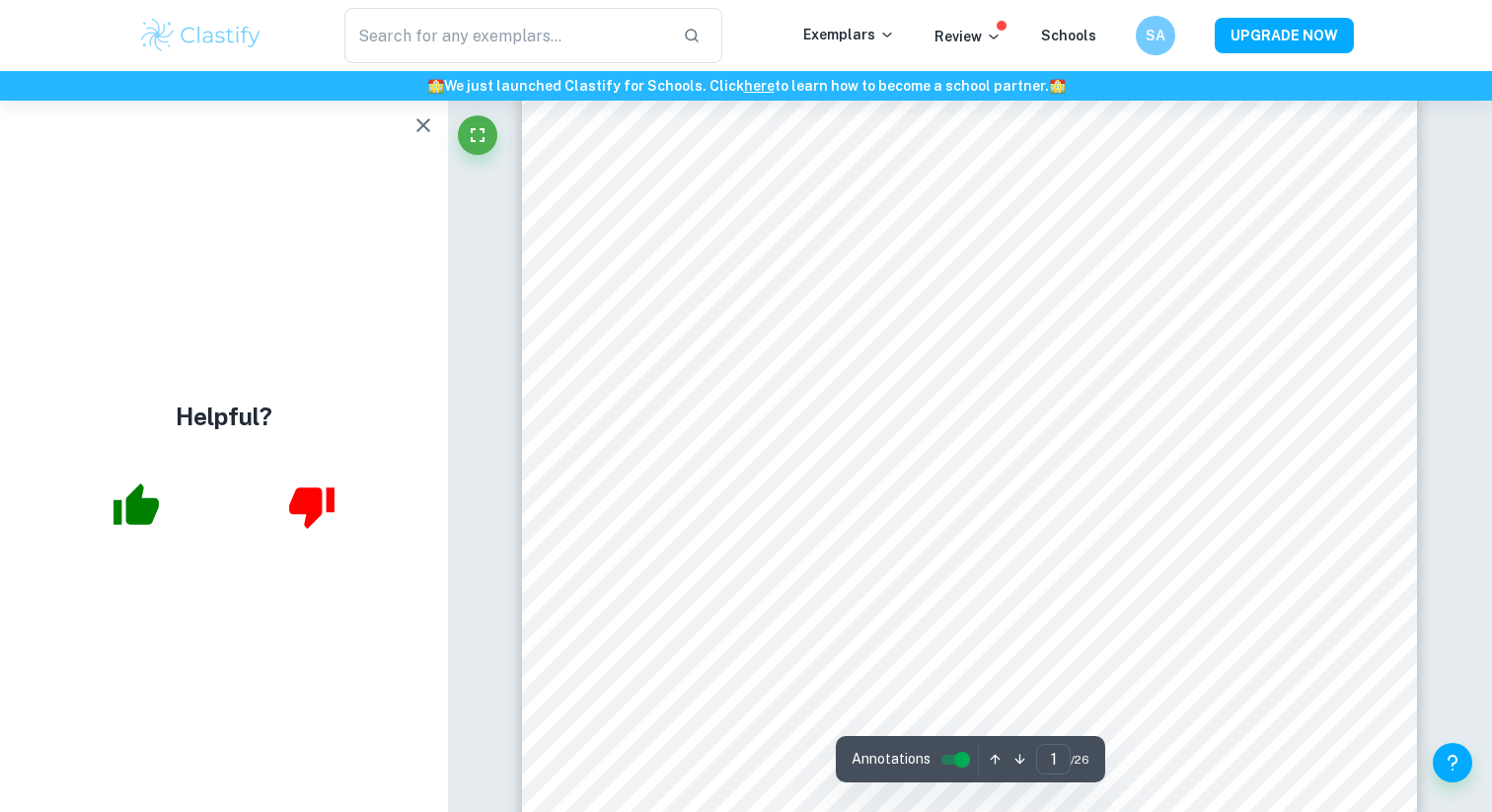 scroll, scrollTop: 0, scrollLeft: 0, axis: both 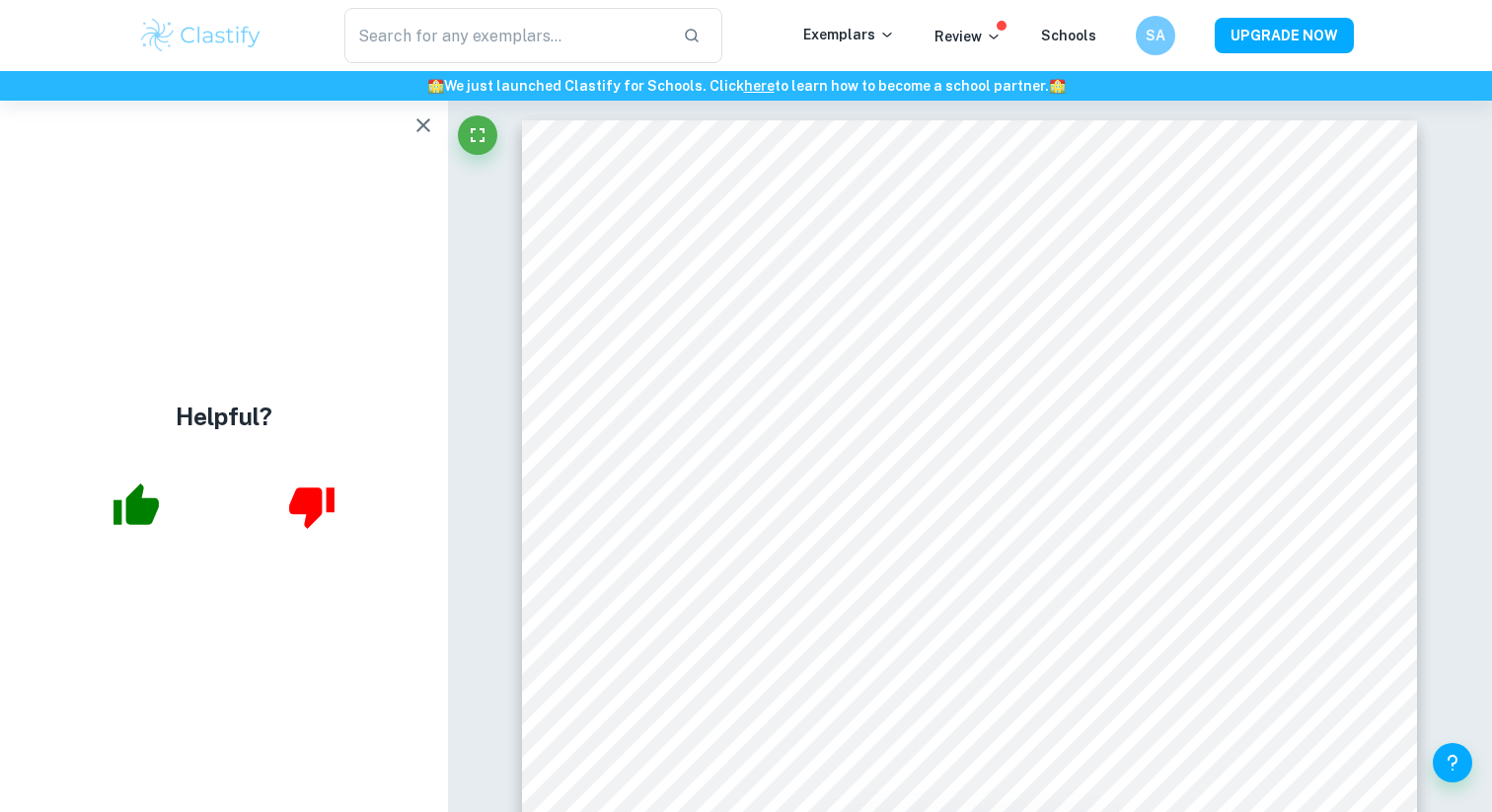 type on "math ai" 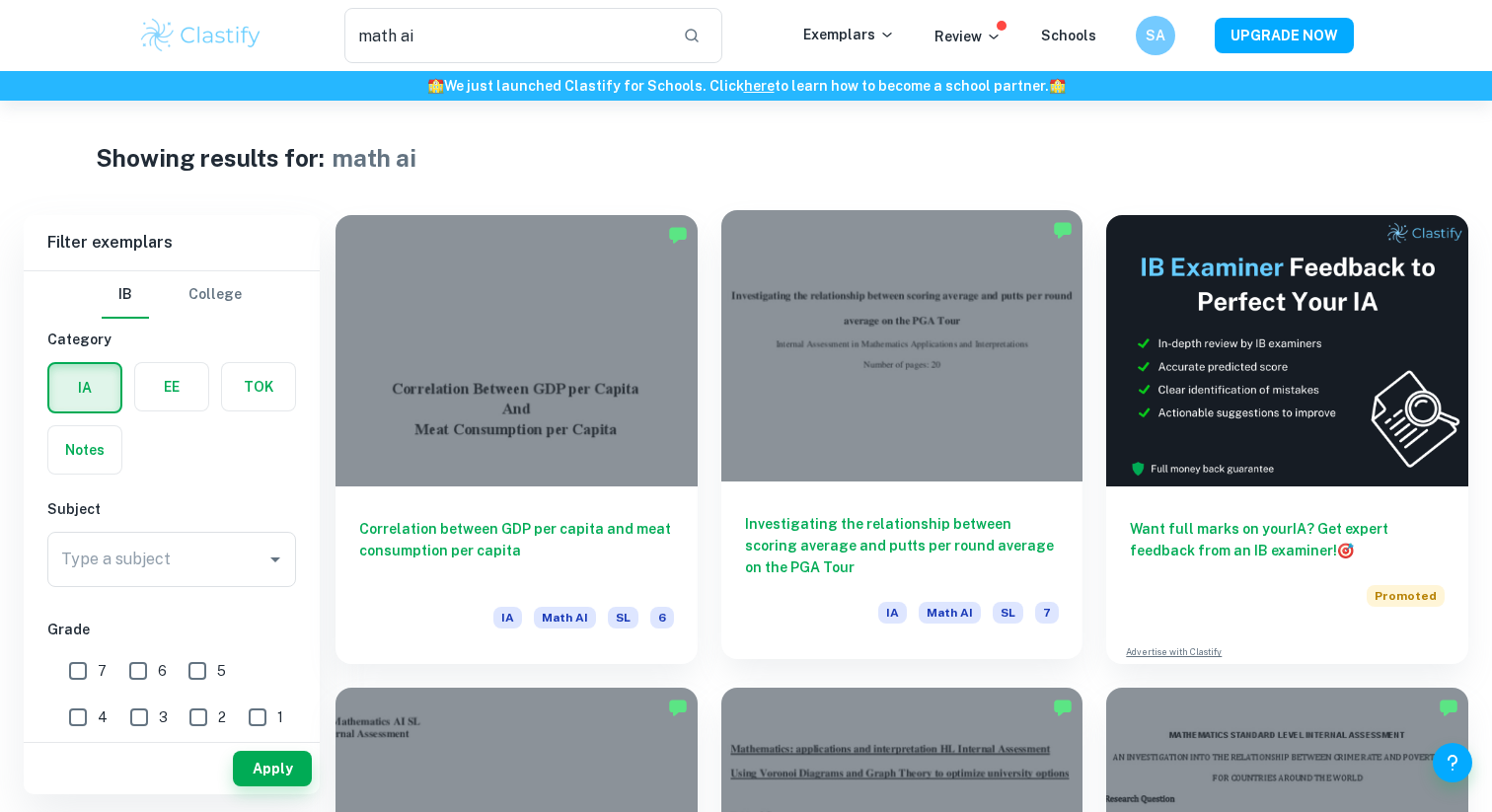 click at bounding box center [902, 345] 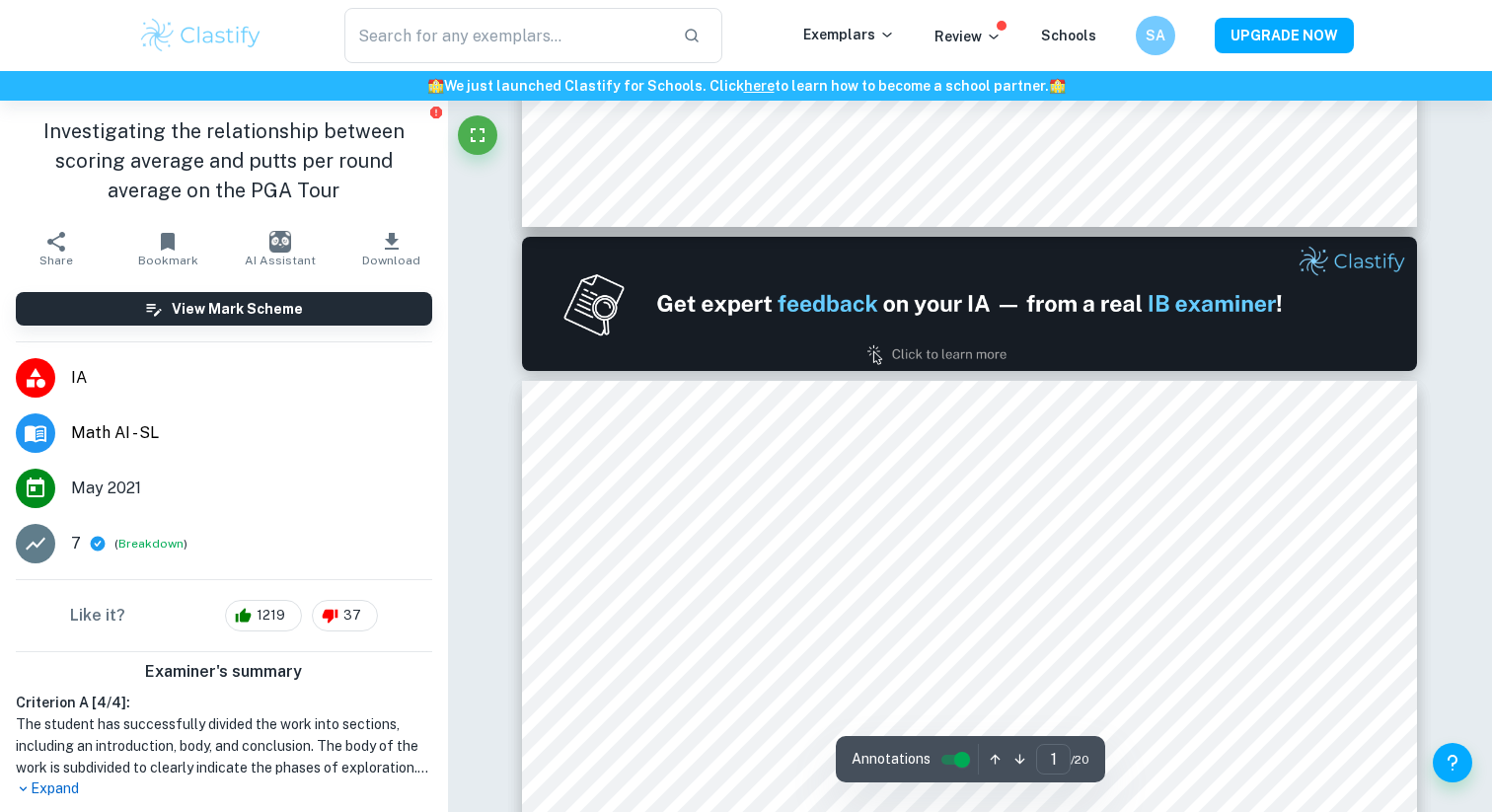 type on "2" 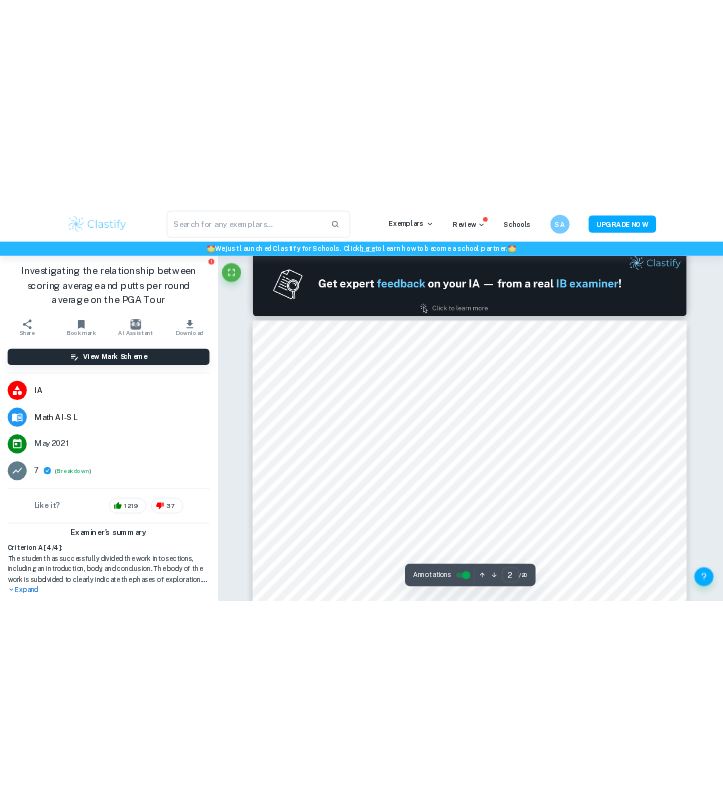 scroll, scrollTop: 1335, scrollLeft: 0, axis: vertical 